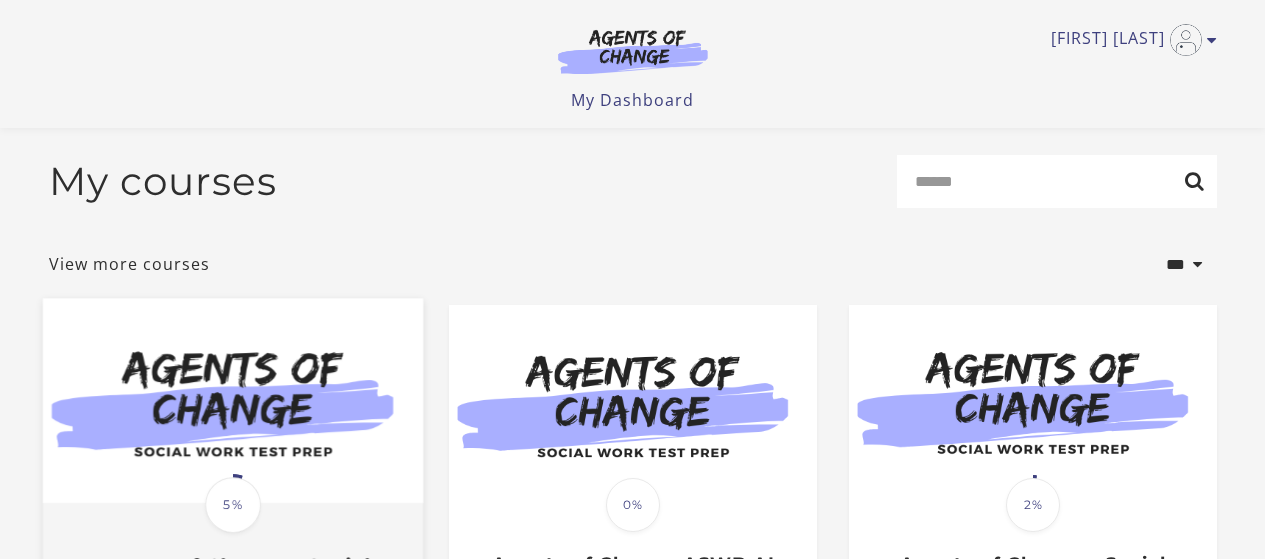 scroll, scrollTop: 300, scrollLeft: 0, axis: vertical 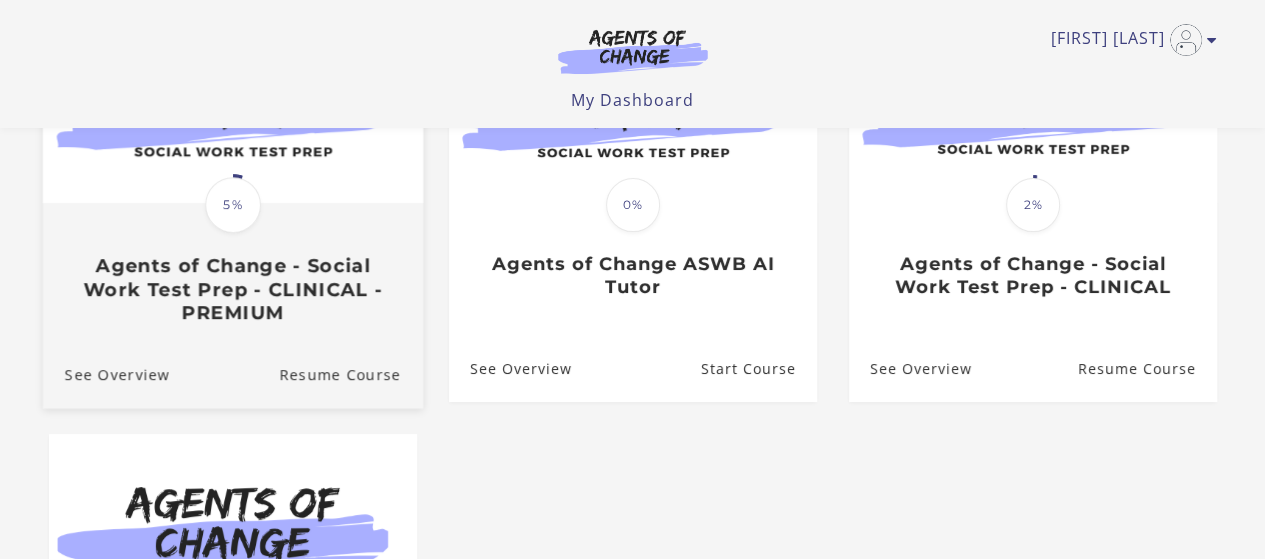 click on "Translation missing: en.liquid.partials.dashboard_course_card.progress_description: 5%
5%
Agents of Change - Social Work Test Prep - CLINICAL - PREMIUM" at bounding box center (232, 264) 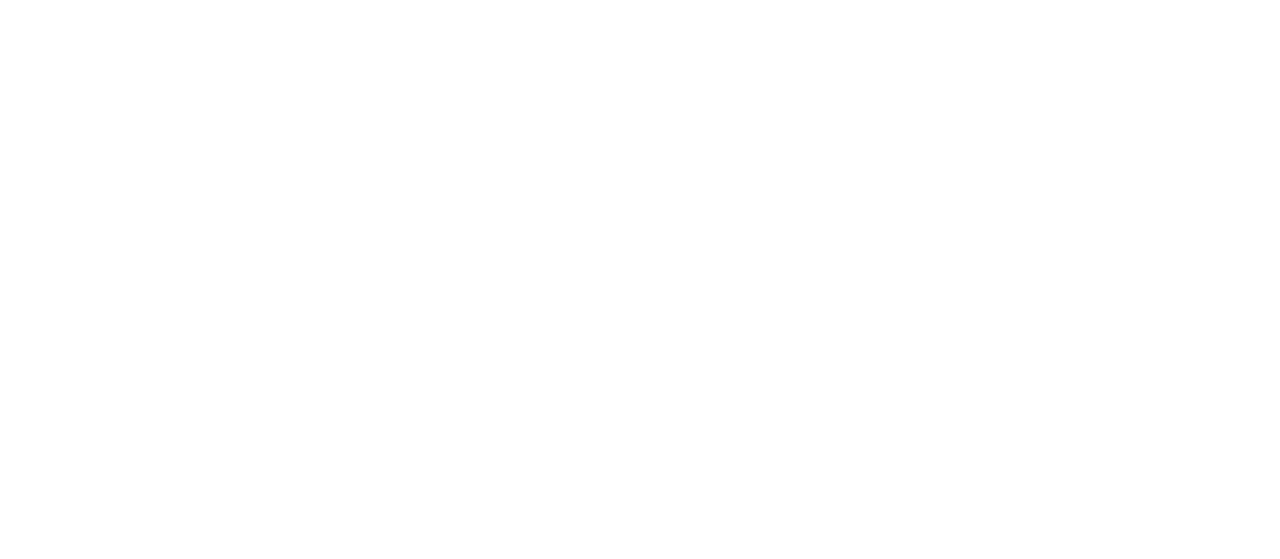 scroll, scrollTop: 0, scrollLeft: 0, axis: both 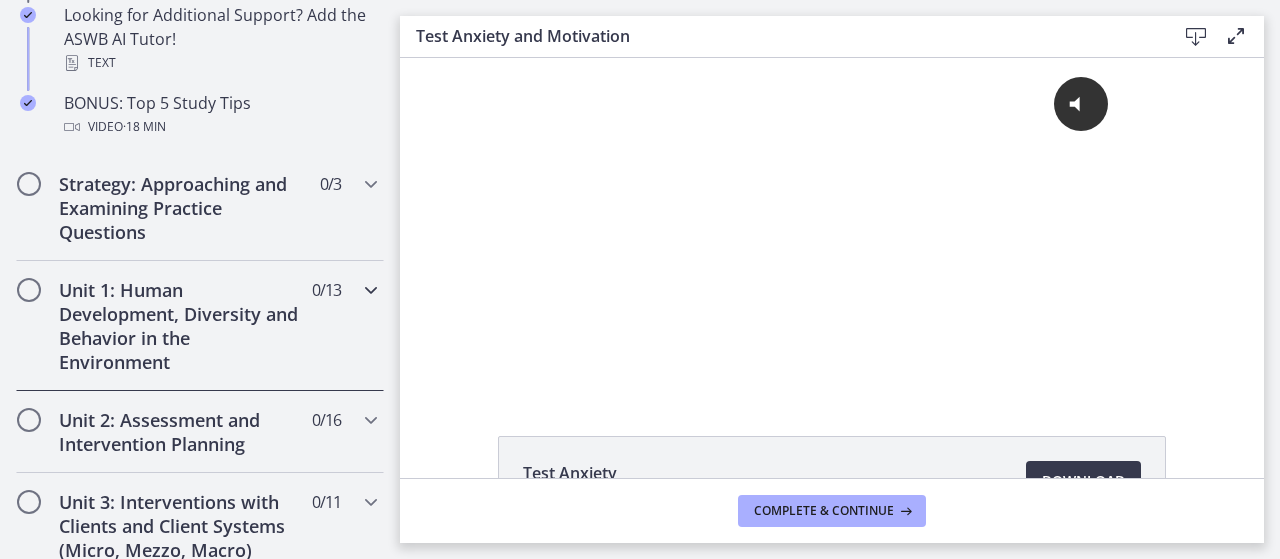 click on "Unit 1: Human Development, Diversity and Behavior in the Environment" at bounding box center (181, 326) 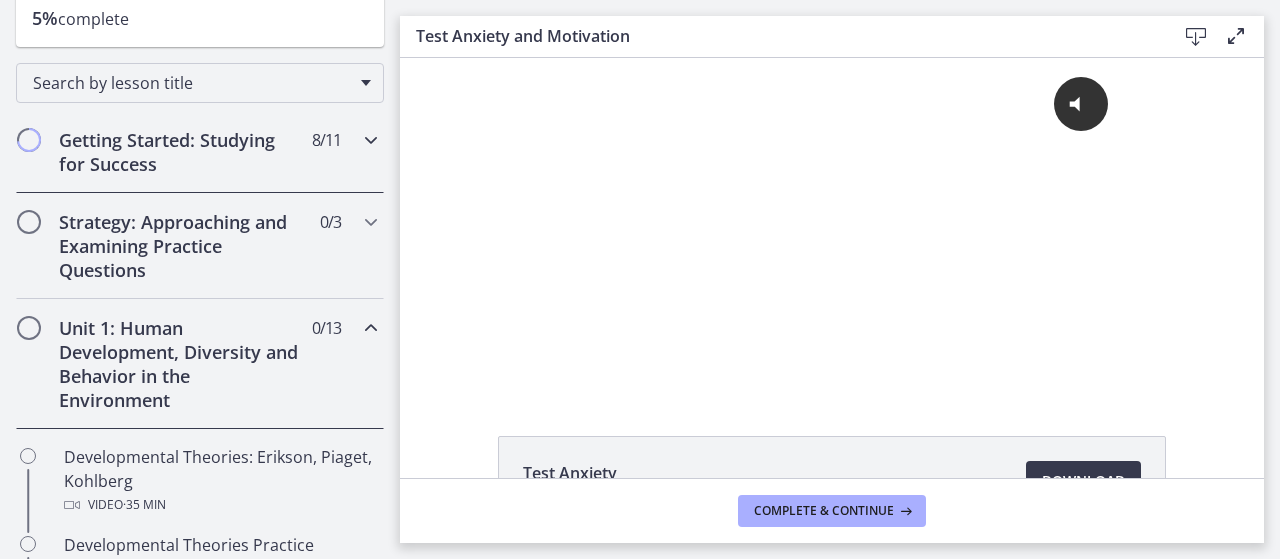 scroll, scrollTop: 200, scrollLeft: 0, axis: vertical 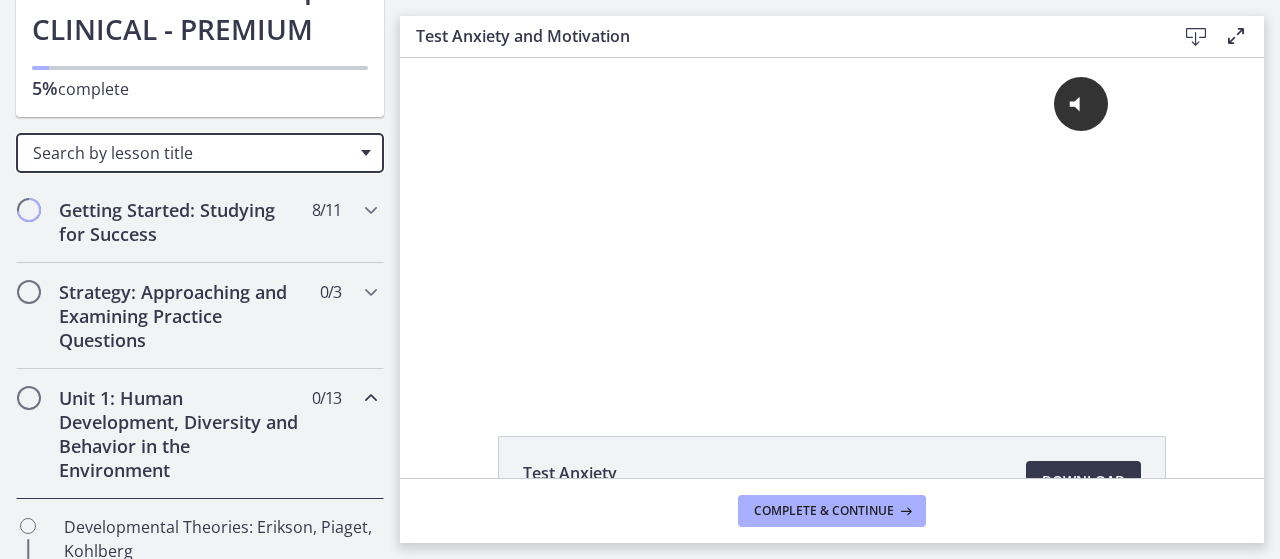 click on "Search by lesson title" at bounding box center [200, 153] 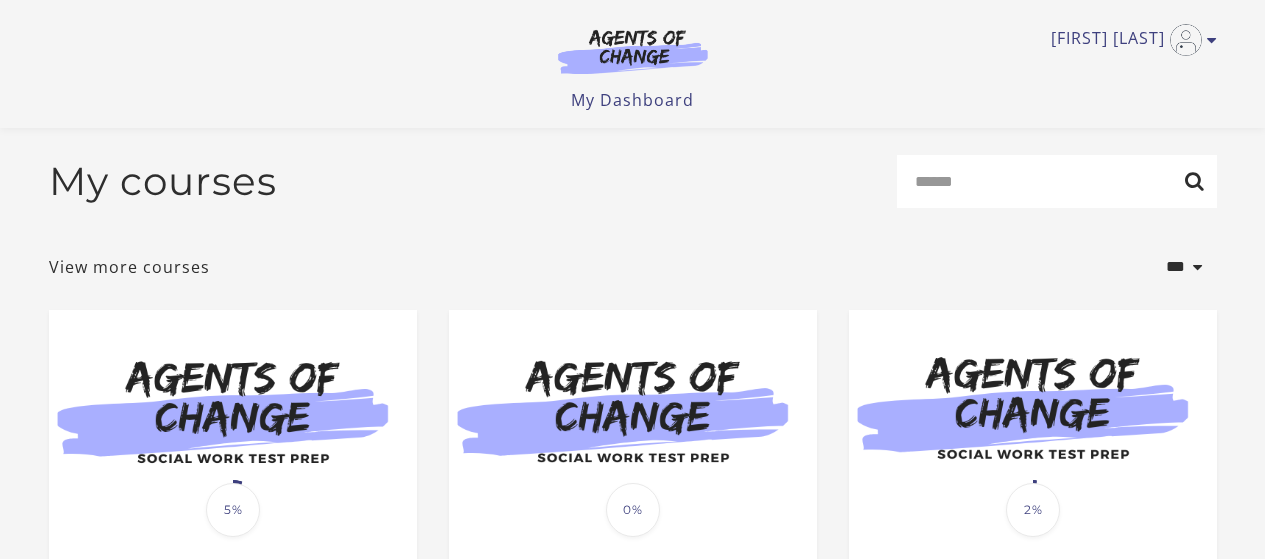 scroll, scrollTop: 432, scrollLeft: 0, axis: vertical 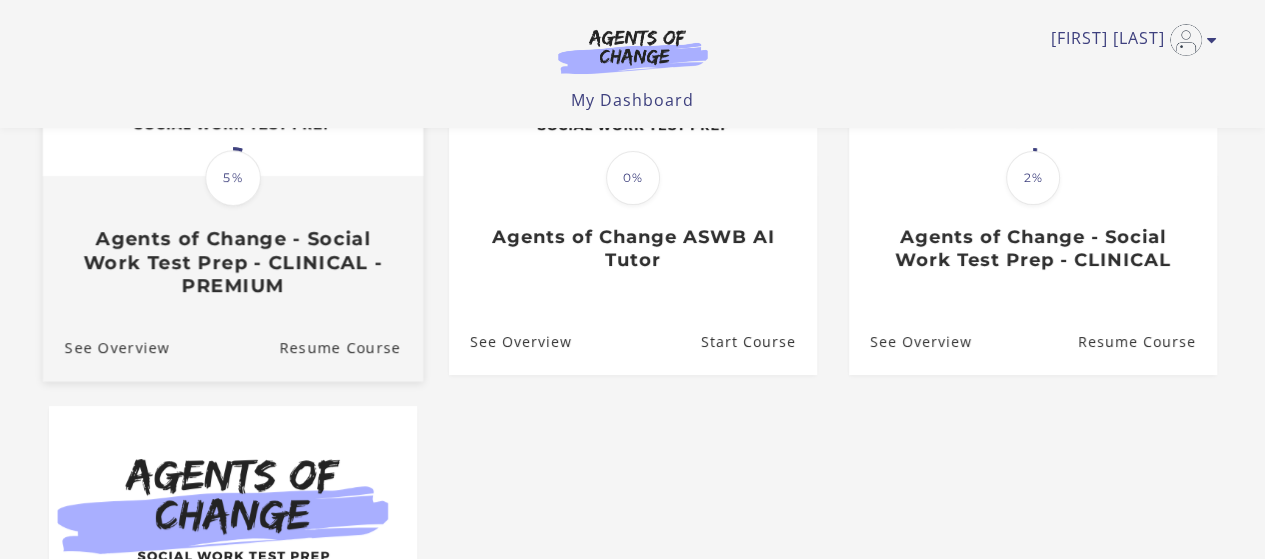click on "Agents of Change - Social Work Test Prep - CLINICAL - PREMIUM" at bounding box center (232, 262) 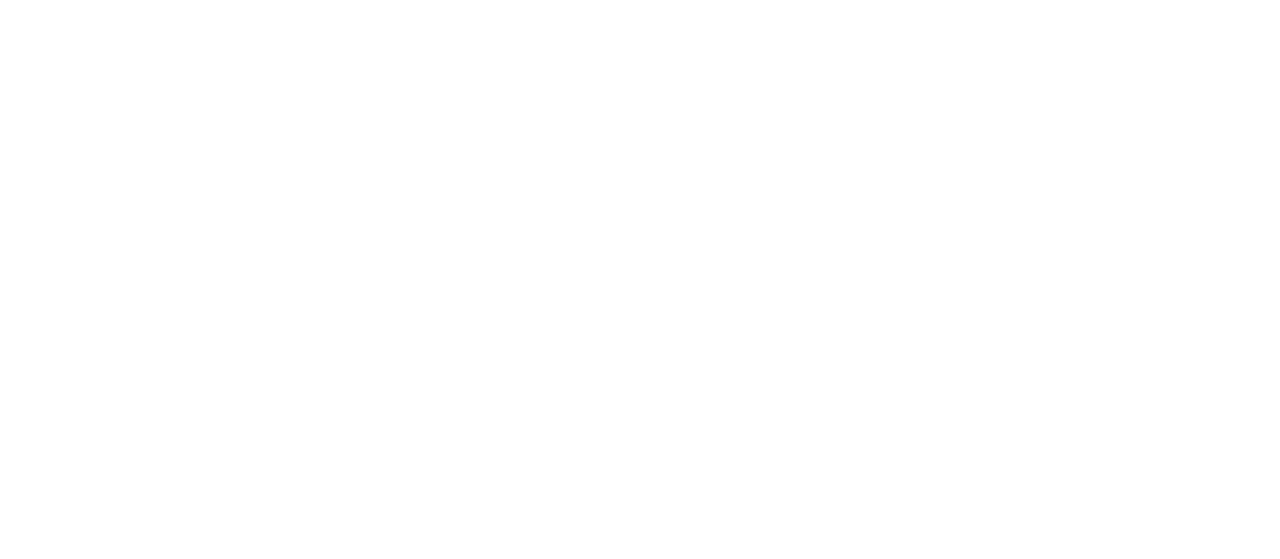 scroll, scrollTop: 0, scrollLeft: 0, axis: both 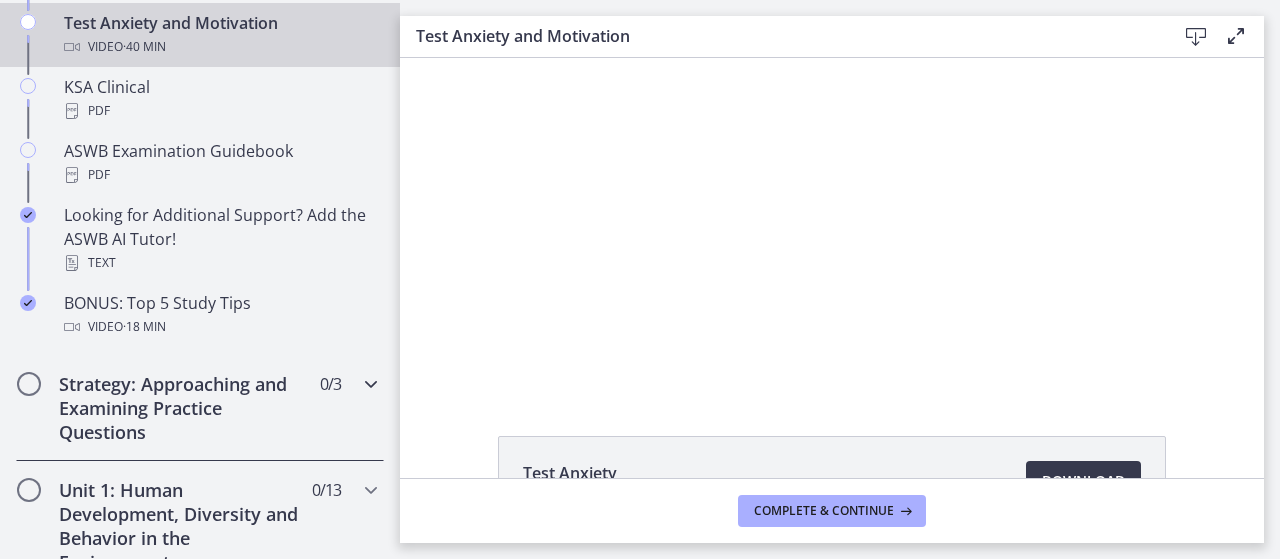 click on "Strategy: Approaching and Examining Practice Questions" at bounding box center (181, 408) 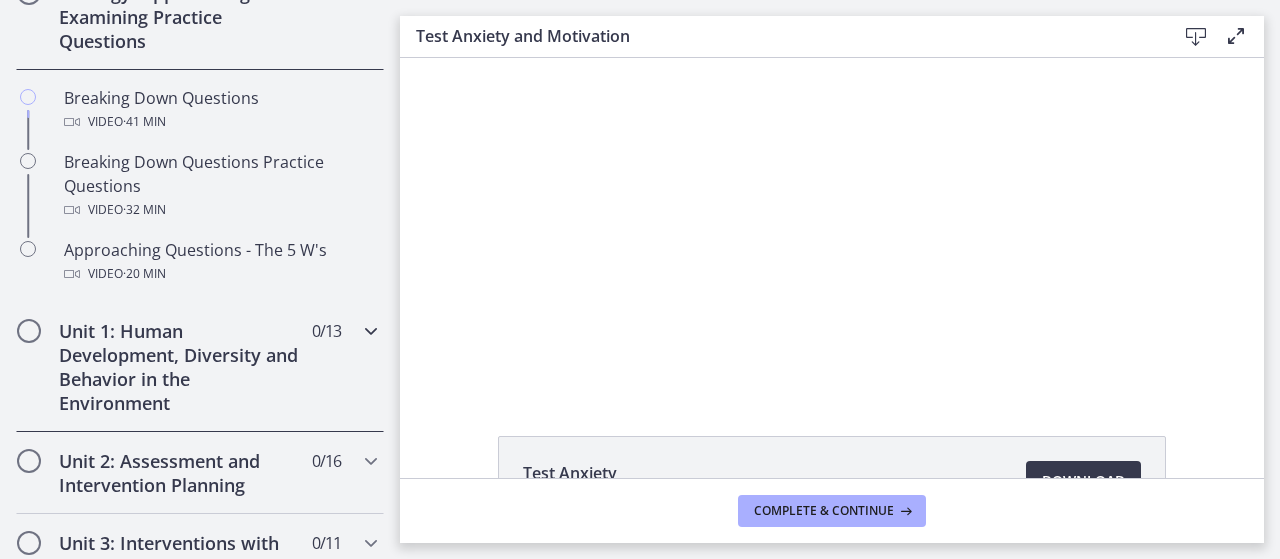 scroll, scrollTop: 399, scrollLeft: 0, axis: vertical 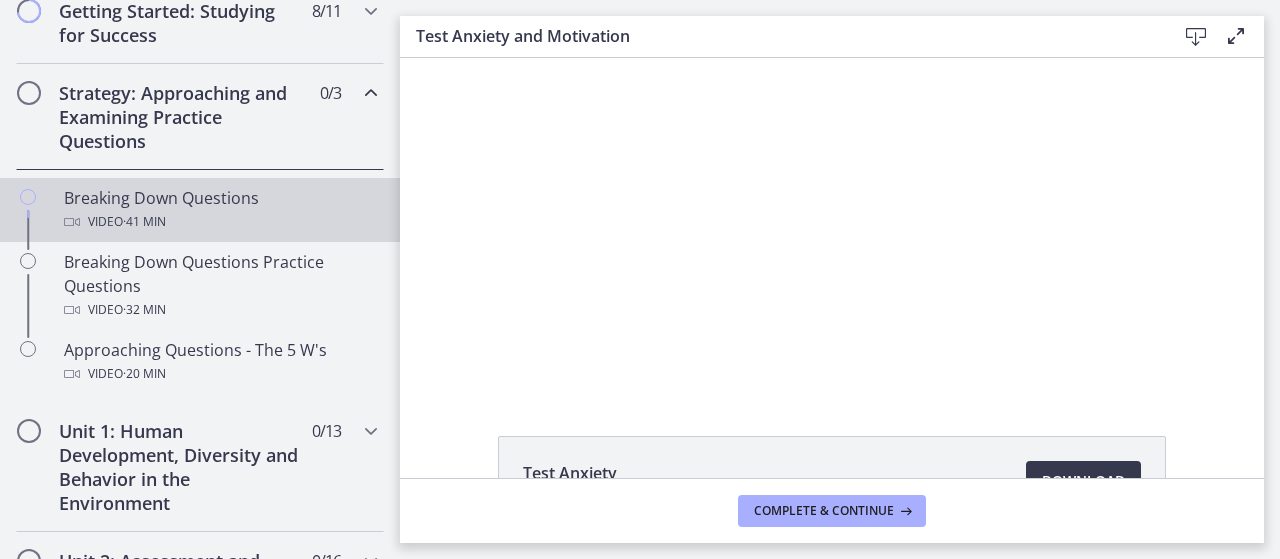 click on "Video
·  41 min" at bounding box center [220, 222] 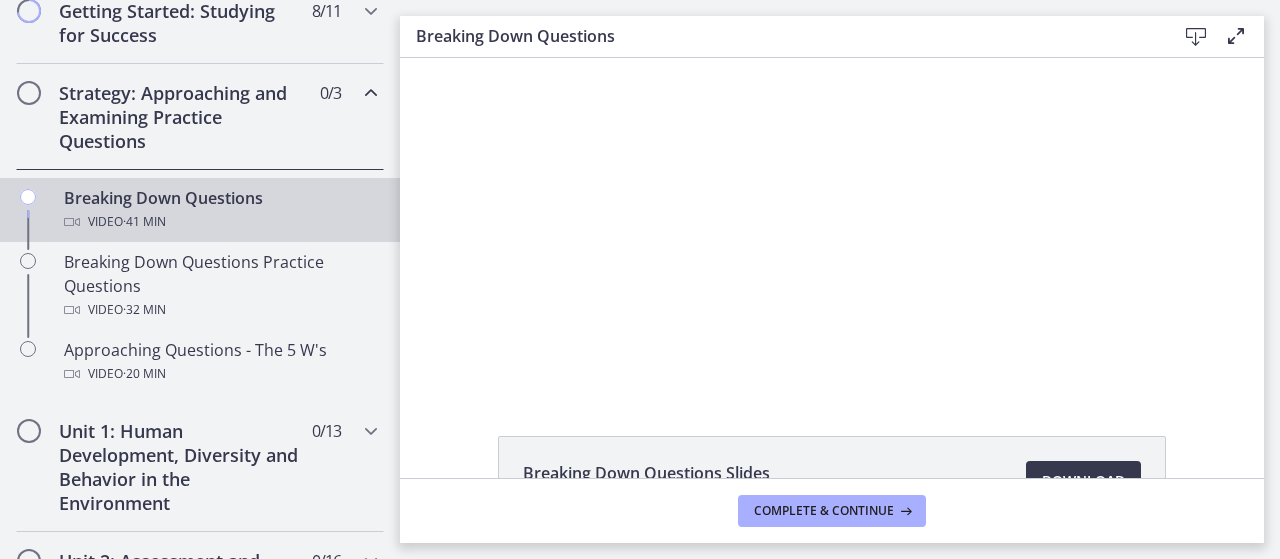 scroll, scrollTop: 0, scrollLeft: 0, axis: both 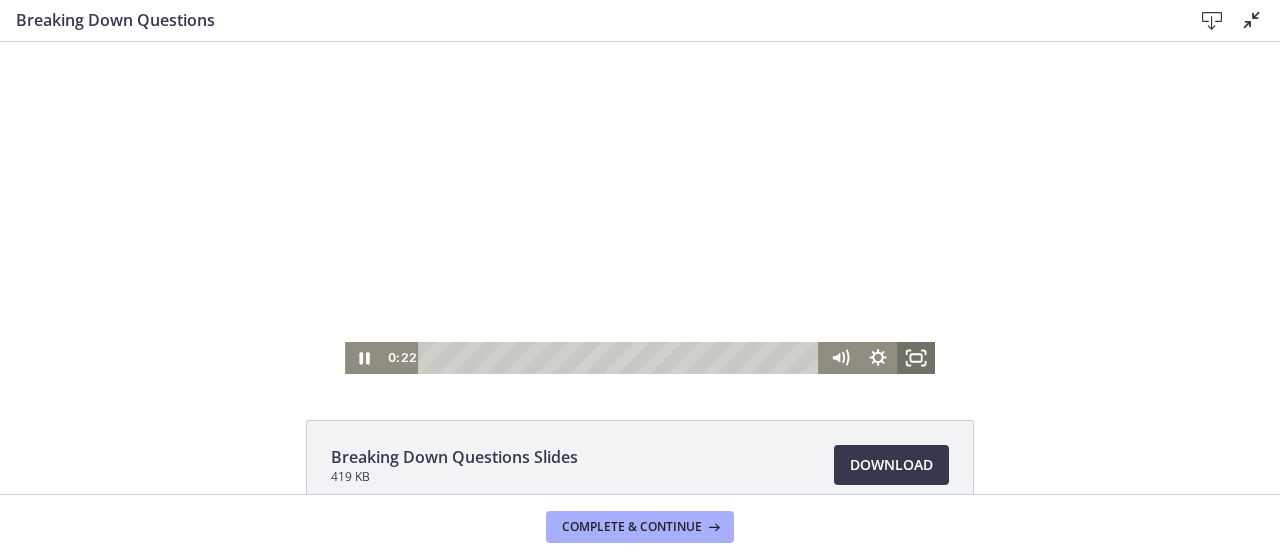 click 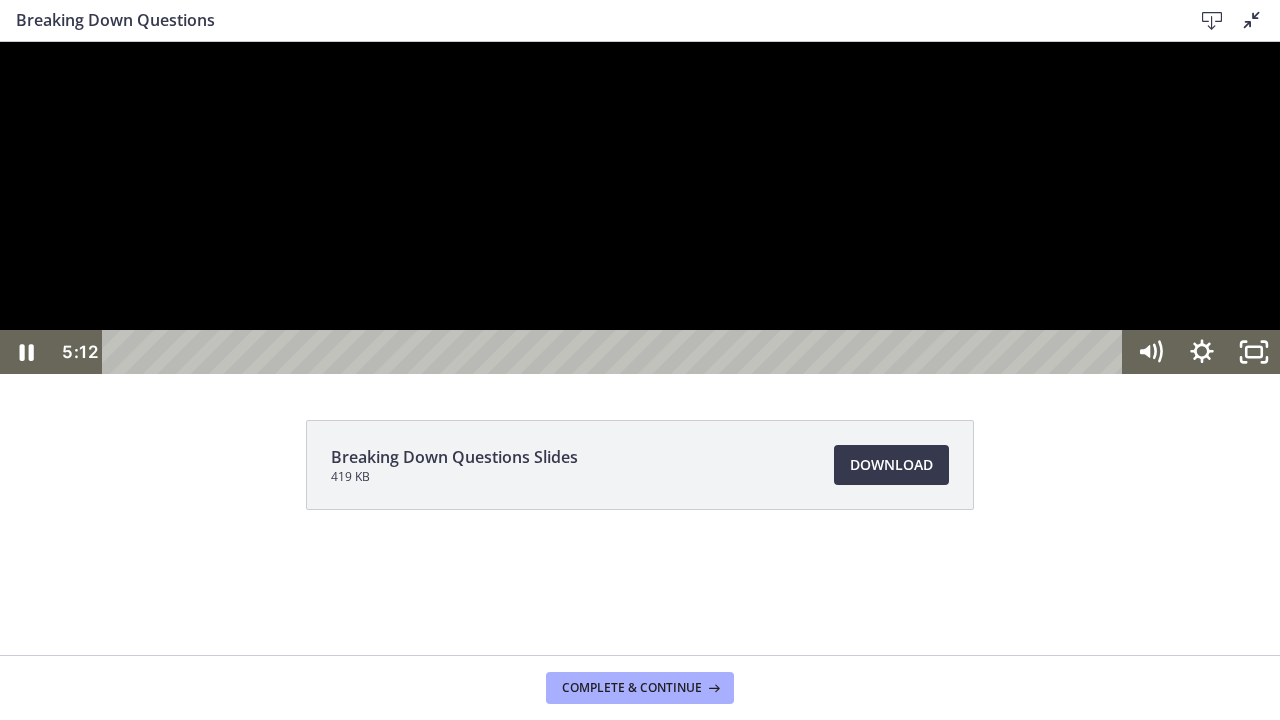 click at bounding box center (640, 208) 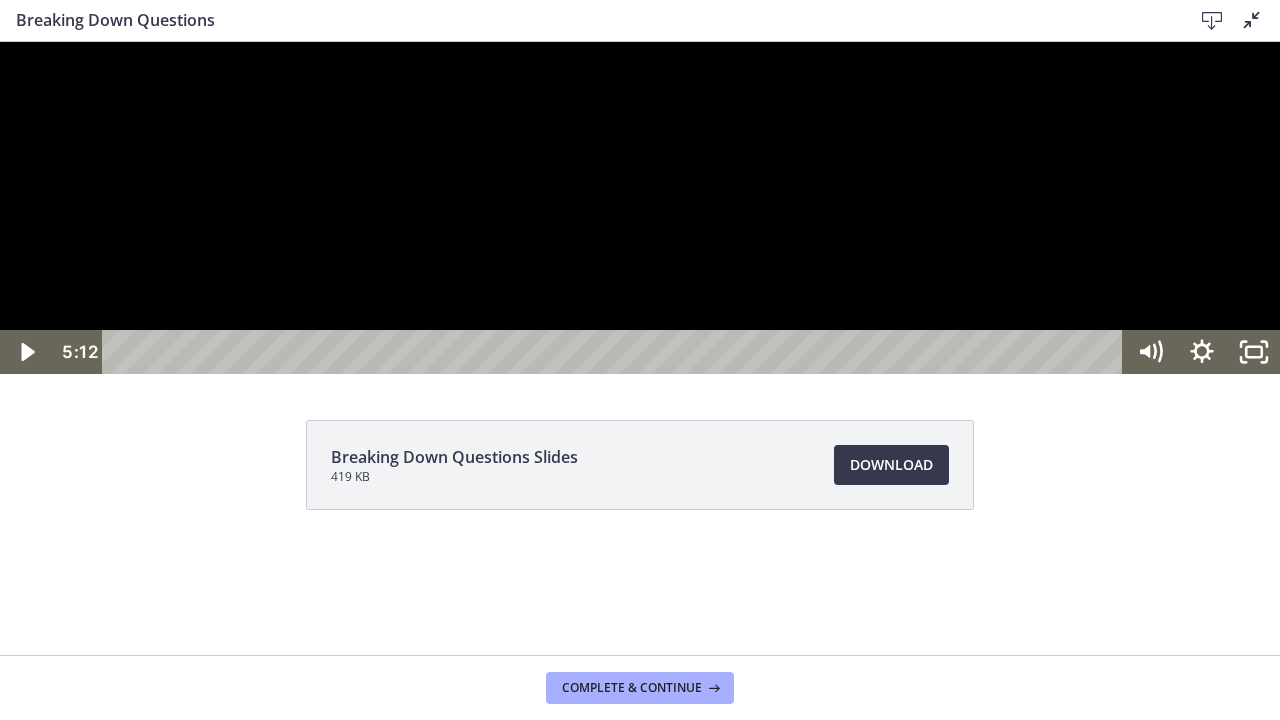 drag, startPoint x: 1042, startPoint y: 298, endPoint x: 1058, endPoint y: 300, distance: 16.124516 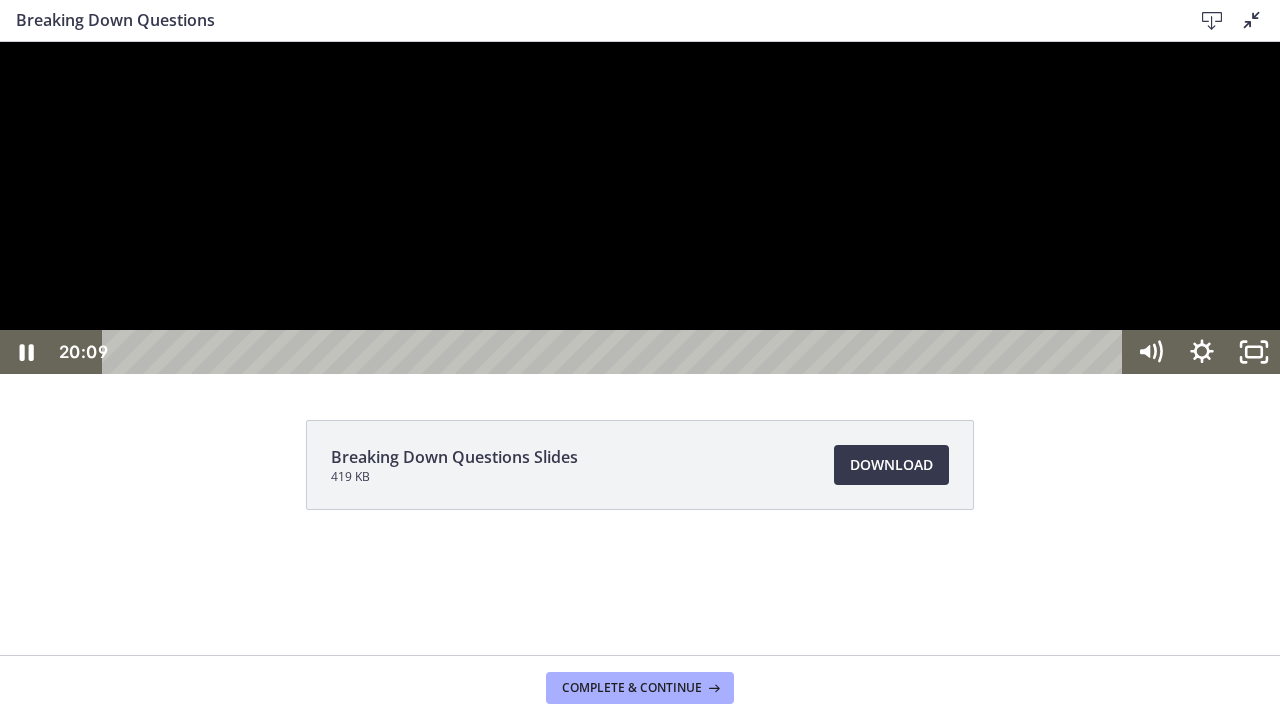 click at bounding box center (640, 208) 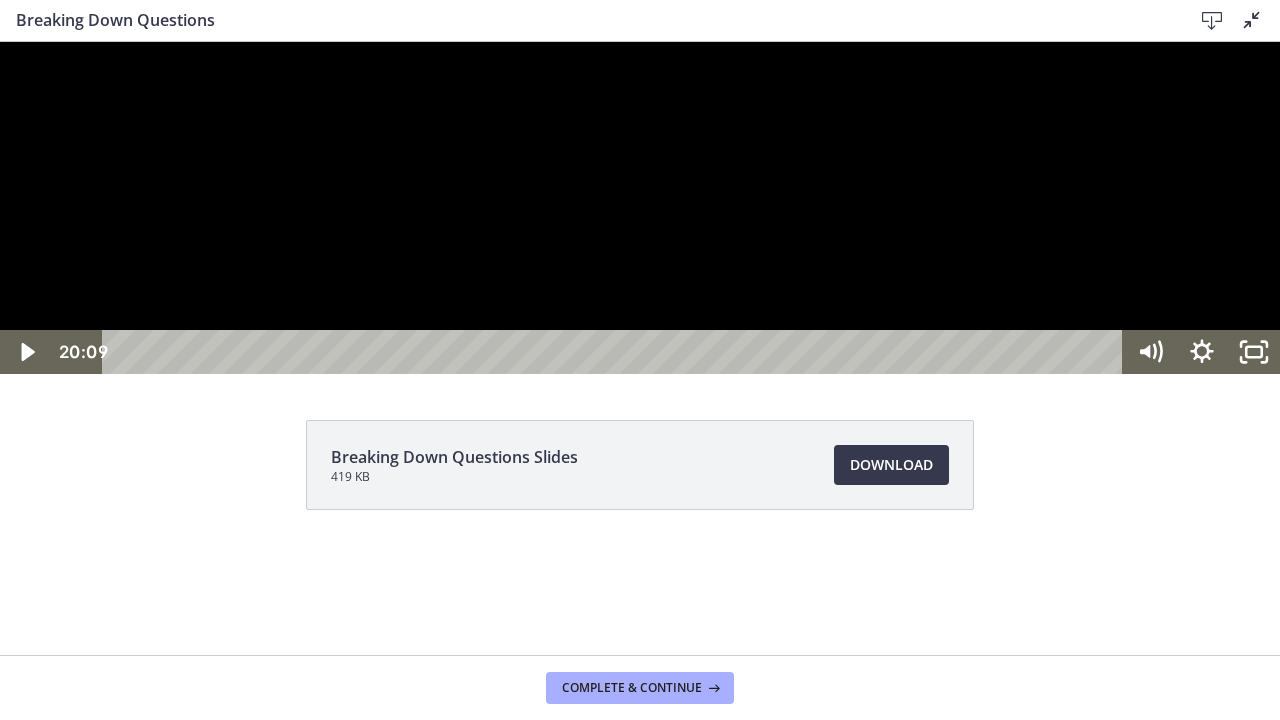 click at bounding box center (640, 208) 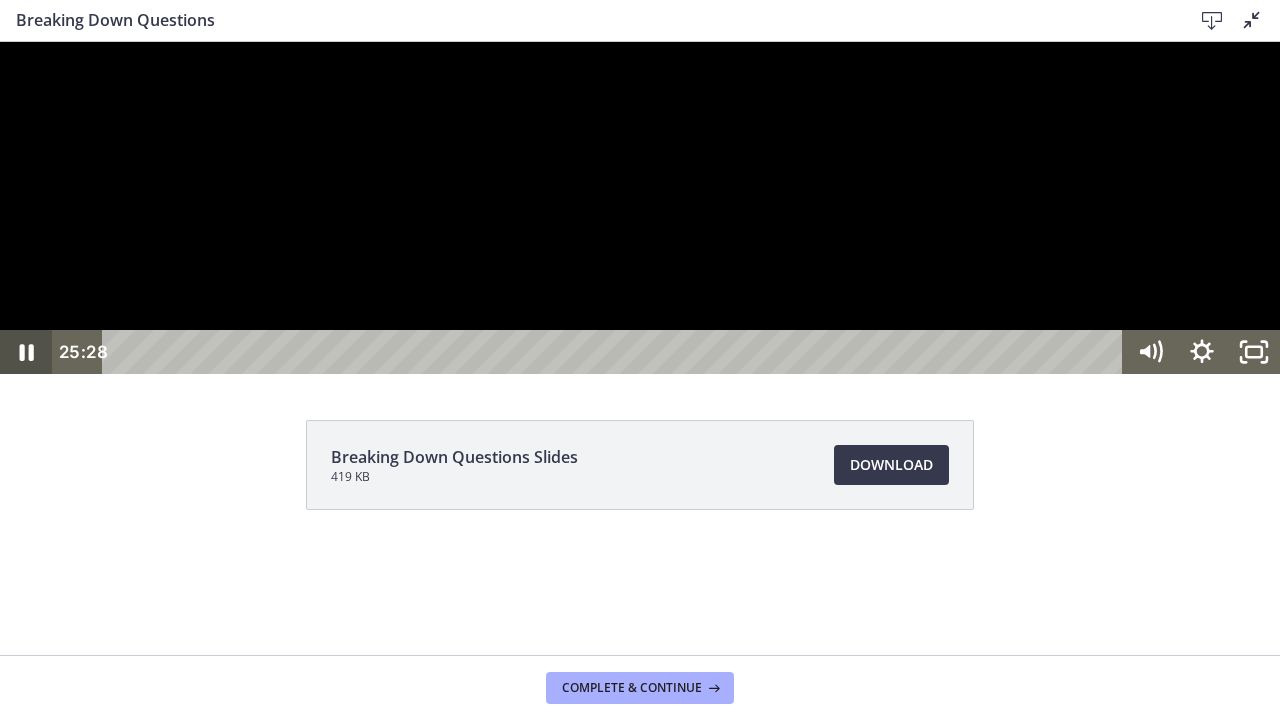 click 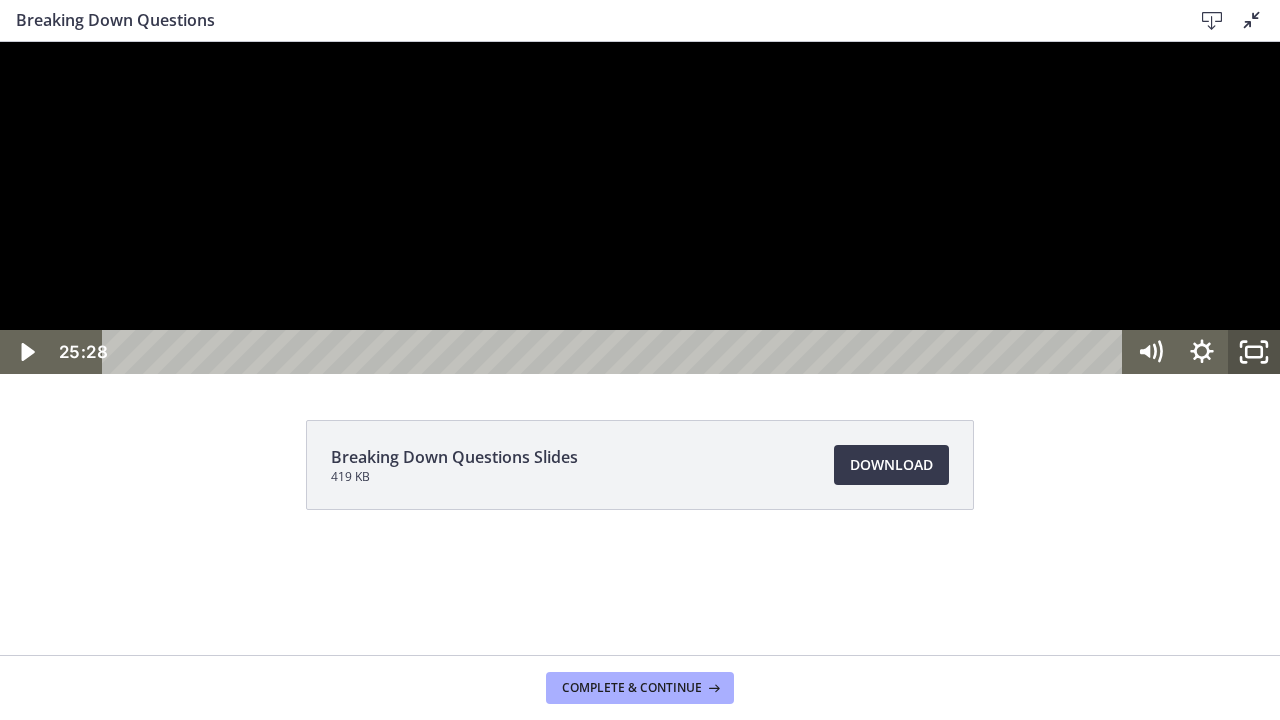 click 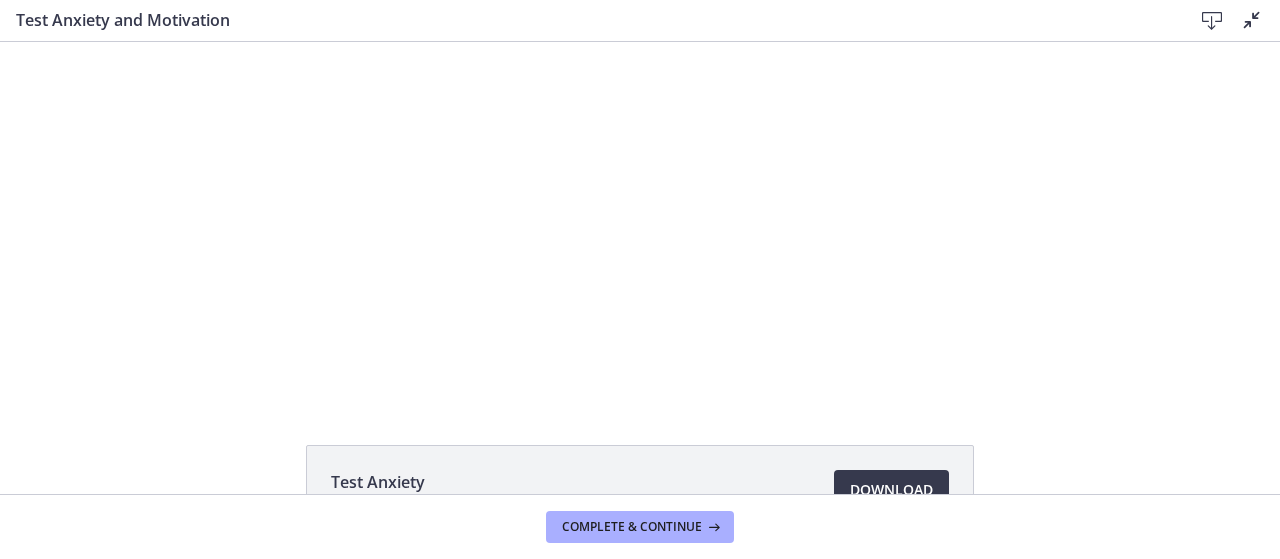 scroll, scrollTop: 0, scrollLeft: 0, axis: both 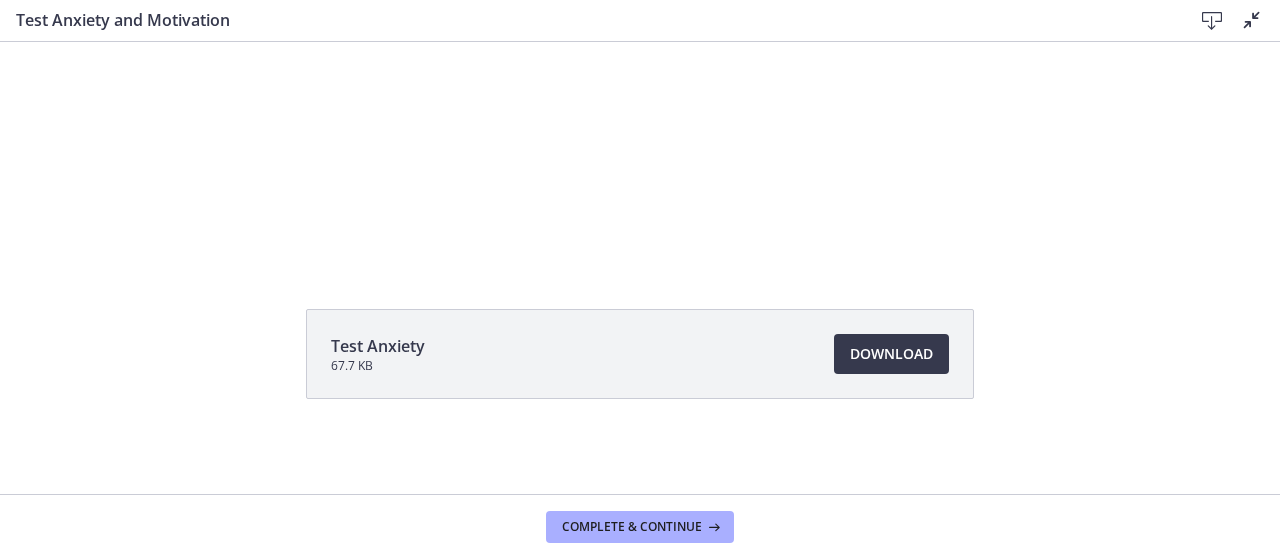 click at bounding box center (1252, 20) 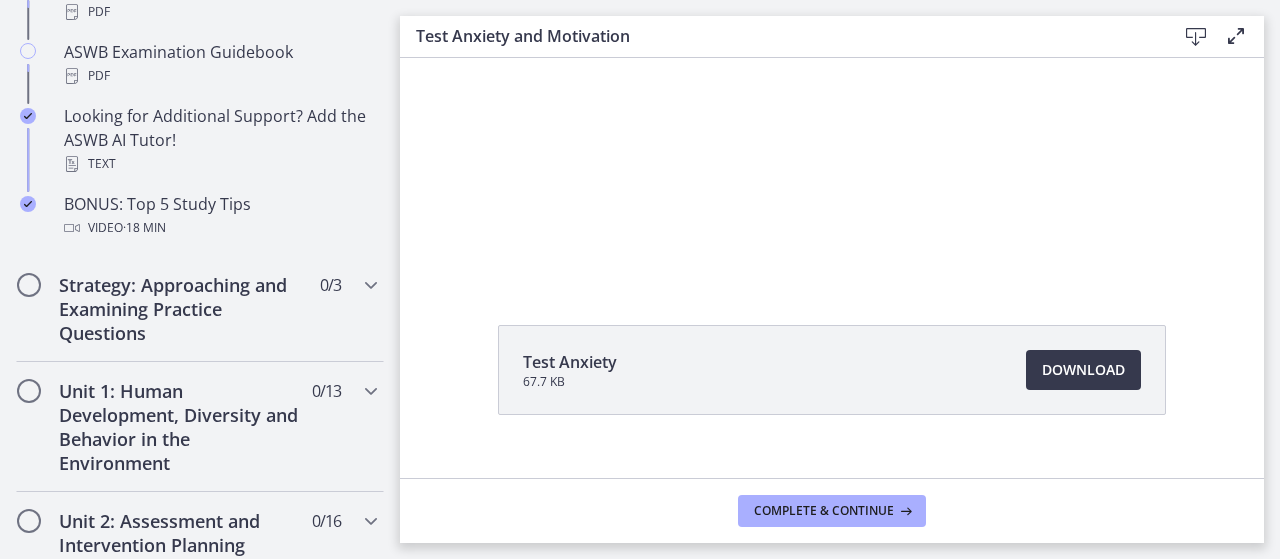scroll, scrollTop: 1099, scrollLeft: 0, axis: vertical 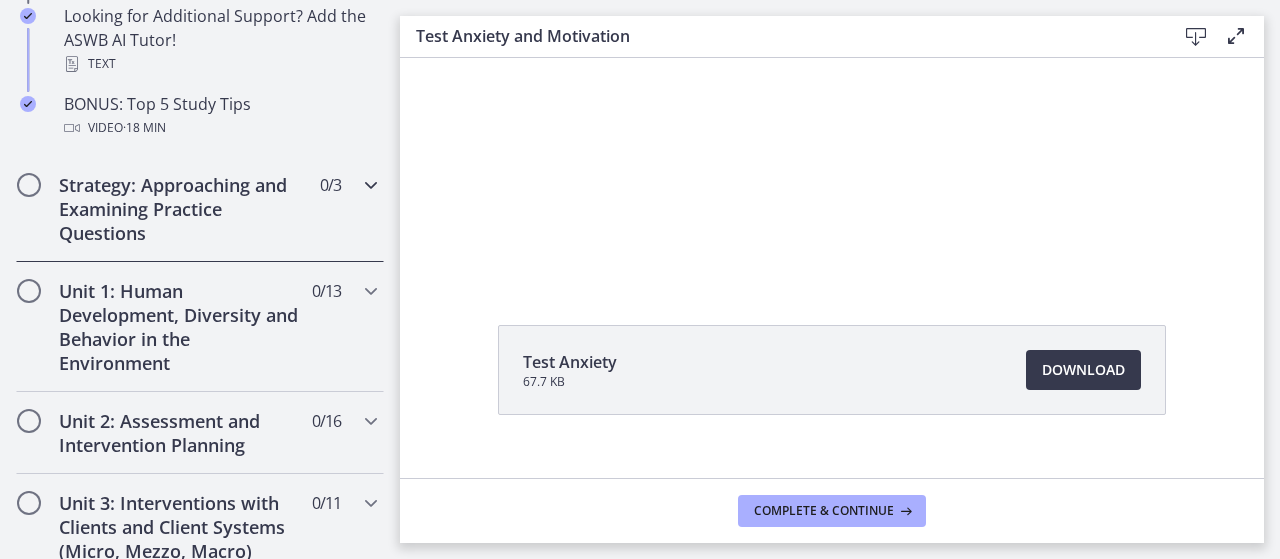 click on "Strategy: Approaching and Examining Practice Questions" at bounding box center (181, 209) 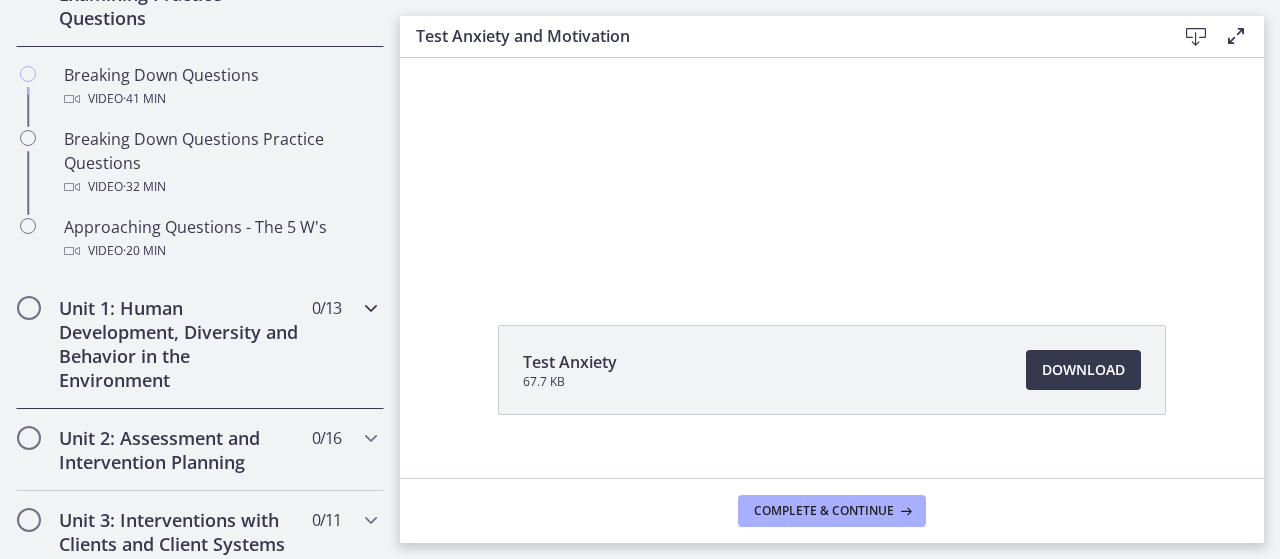 scroll, scrollTop: 496, scrollLeft: 0, axis: vertical 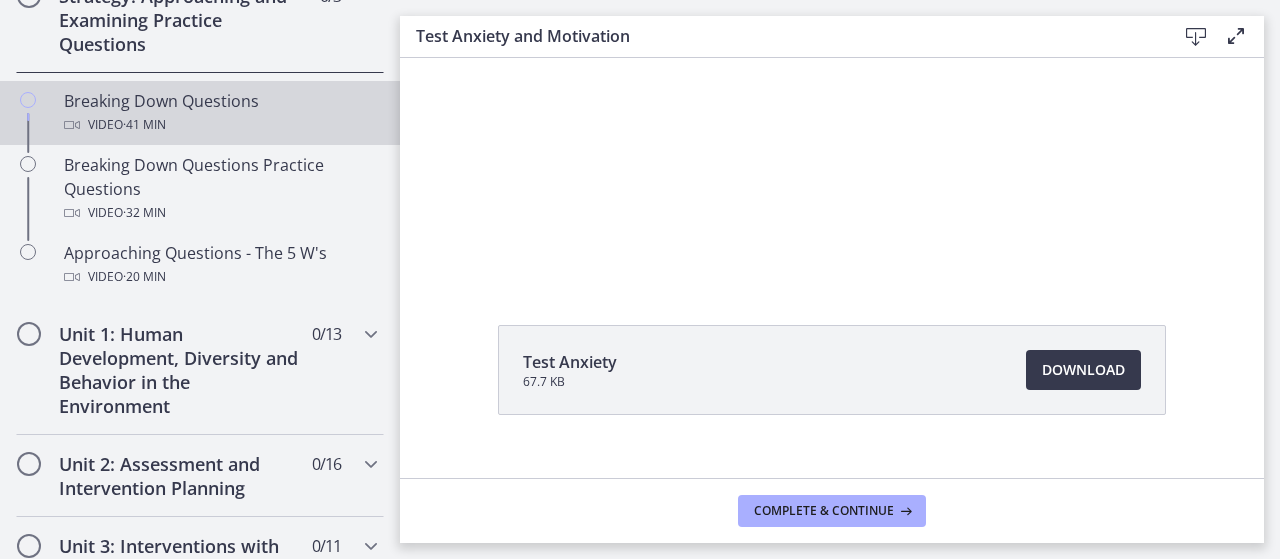 click on "Video
·  41 min" at bounding box center (220, 125) 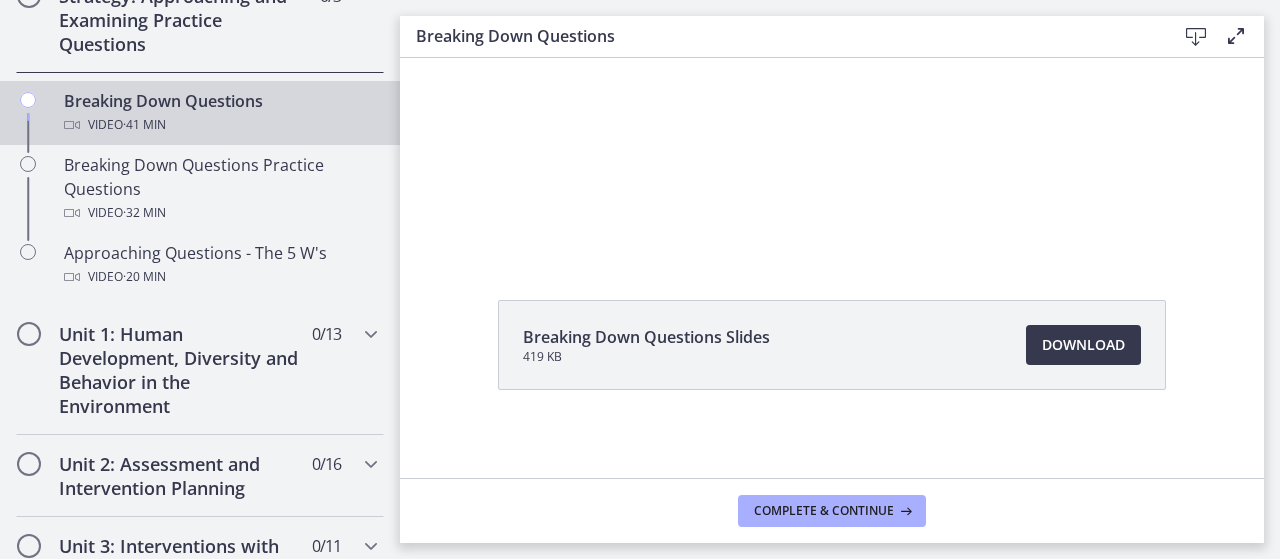 scroll, scrollTop: 0, scrollLeft: 0, axis: both 